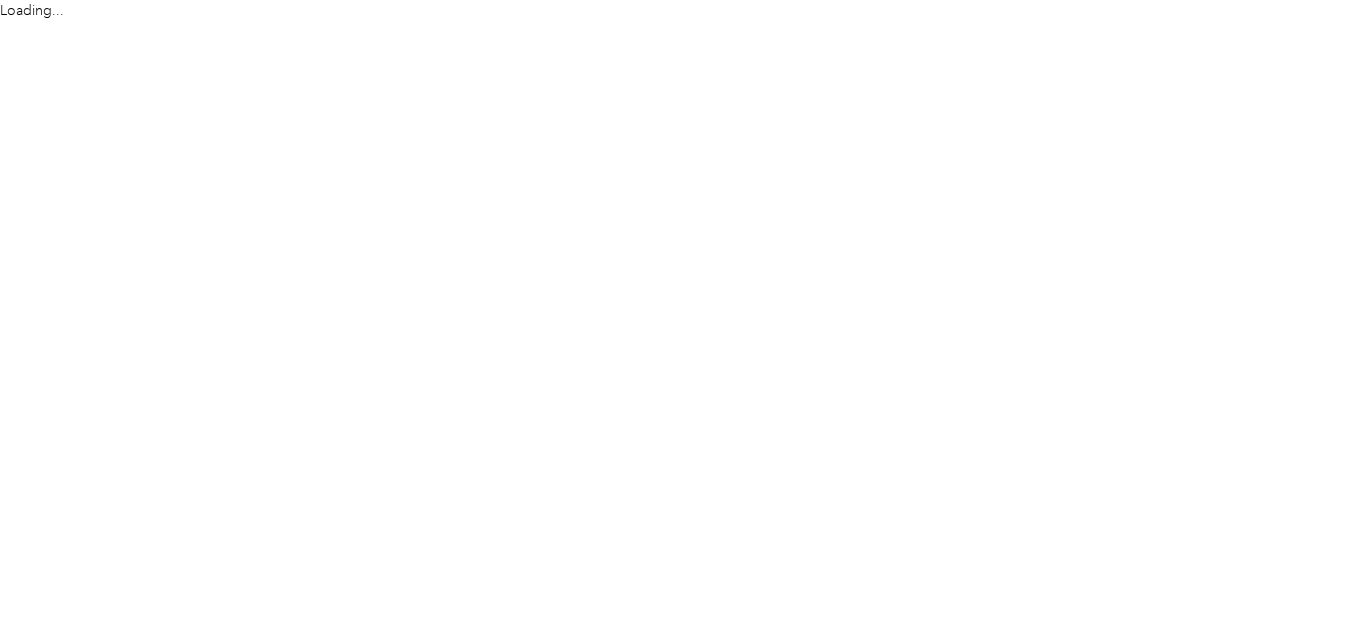 scroll, scrollTop: 0, scrollLeft: 0, axis: both 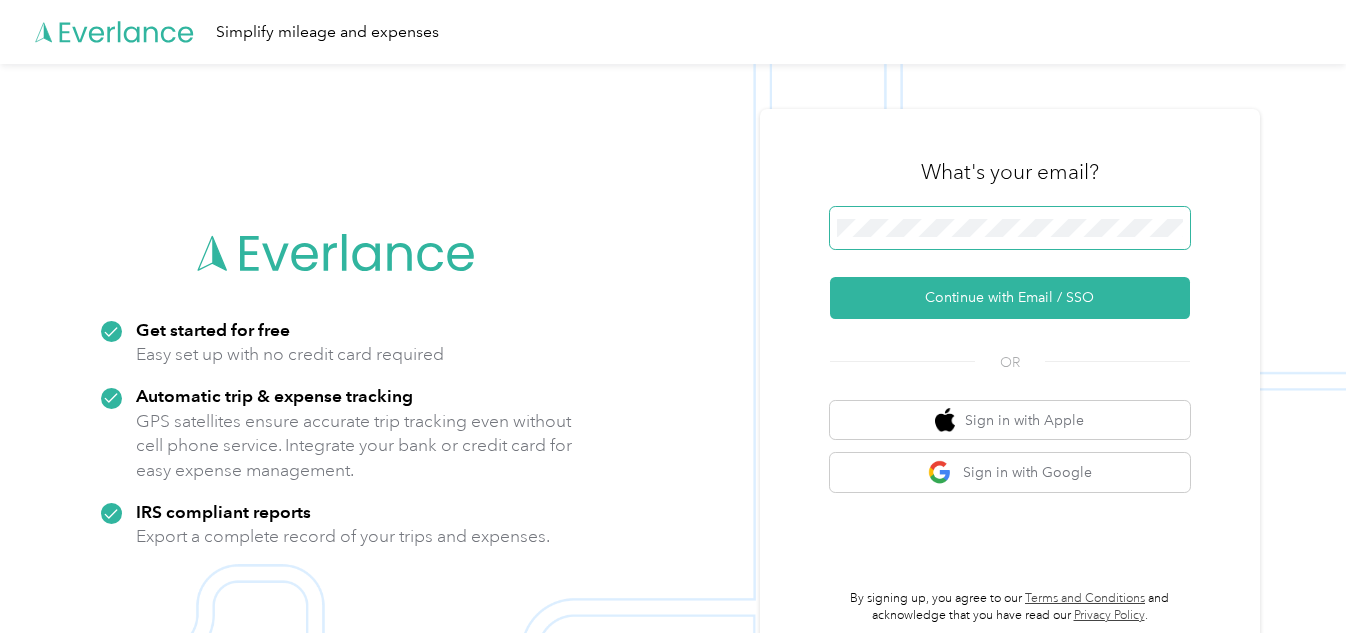 click at bounding box center [1010, 228] 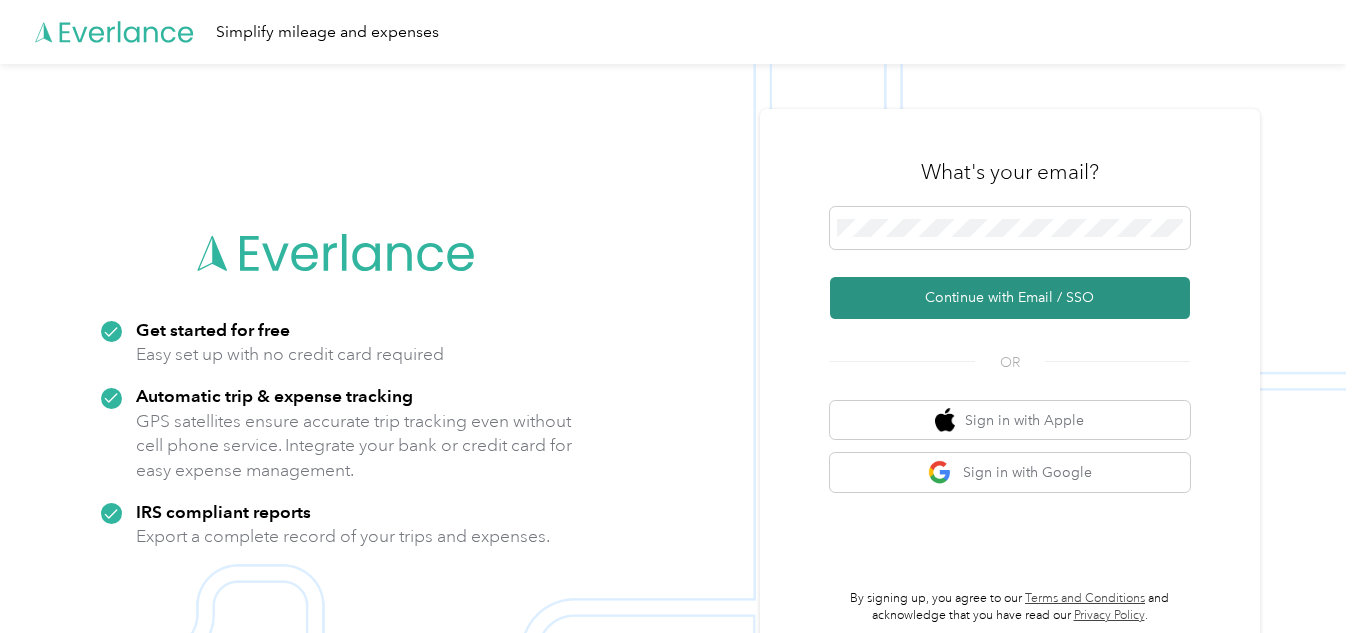 click on "Continue with Email / SSO" at bounding box center [1010, 298] 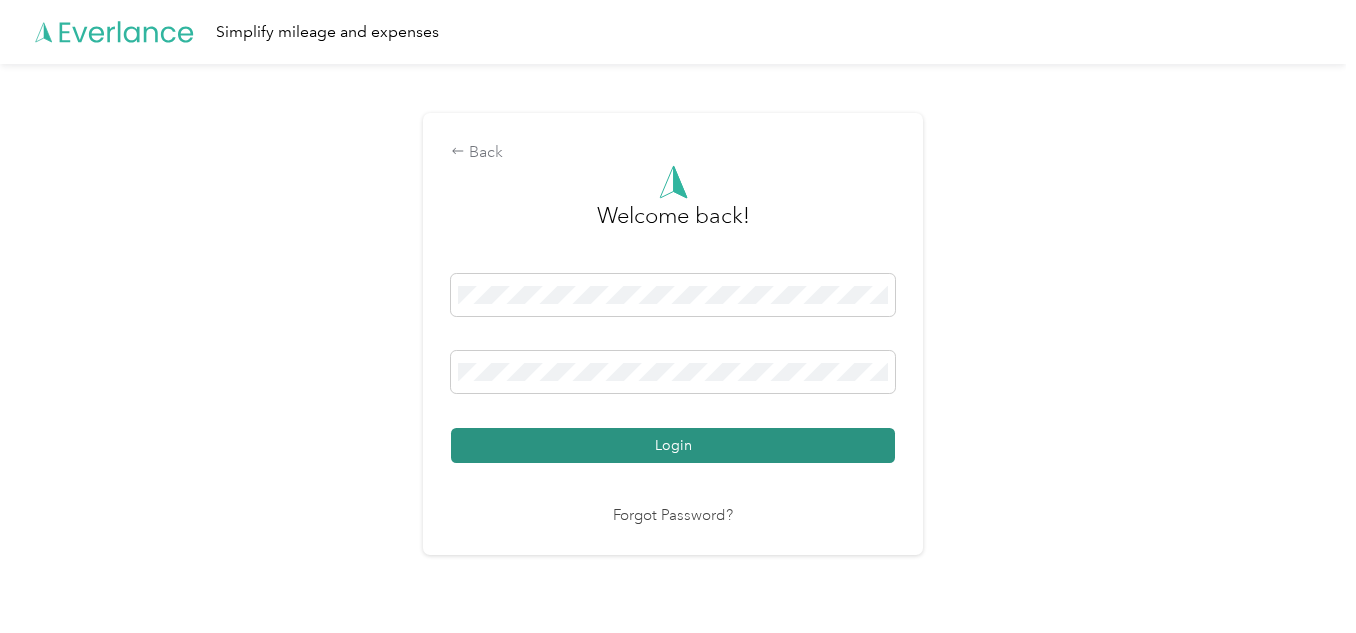 click on "Login" at bounding box center (673, 445) 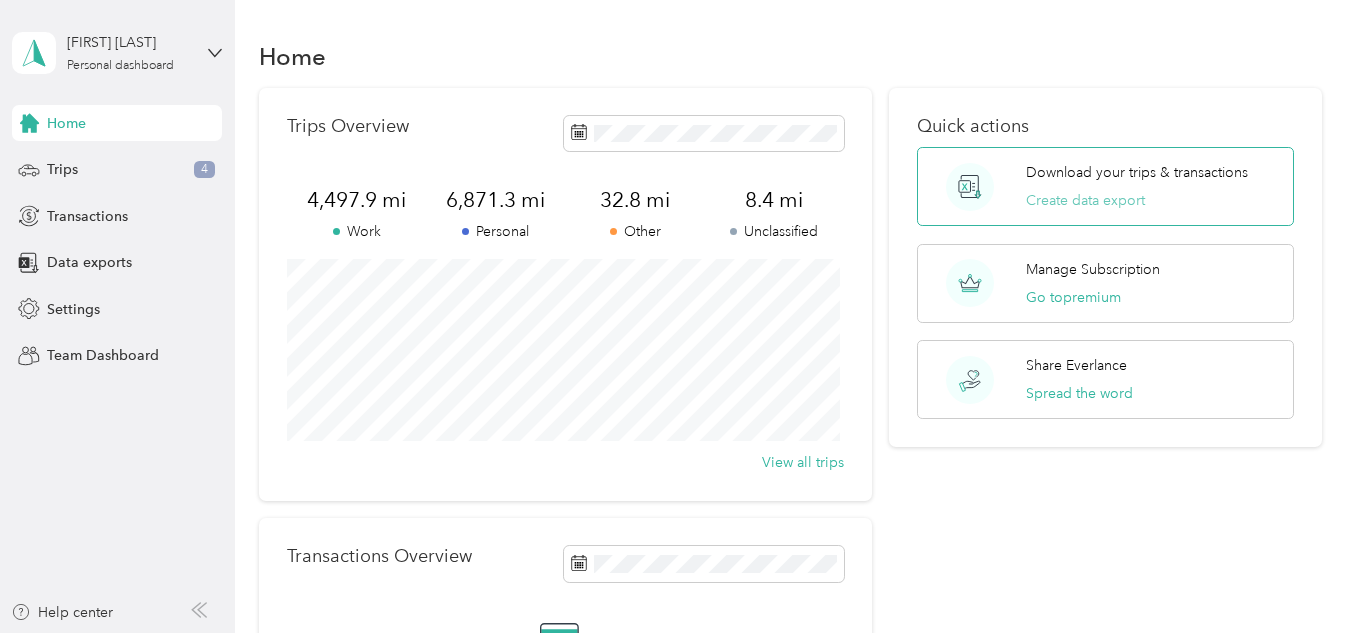 click on "Create data export" at bounding box center [1085, 200] 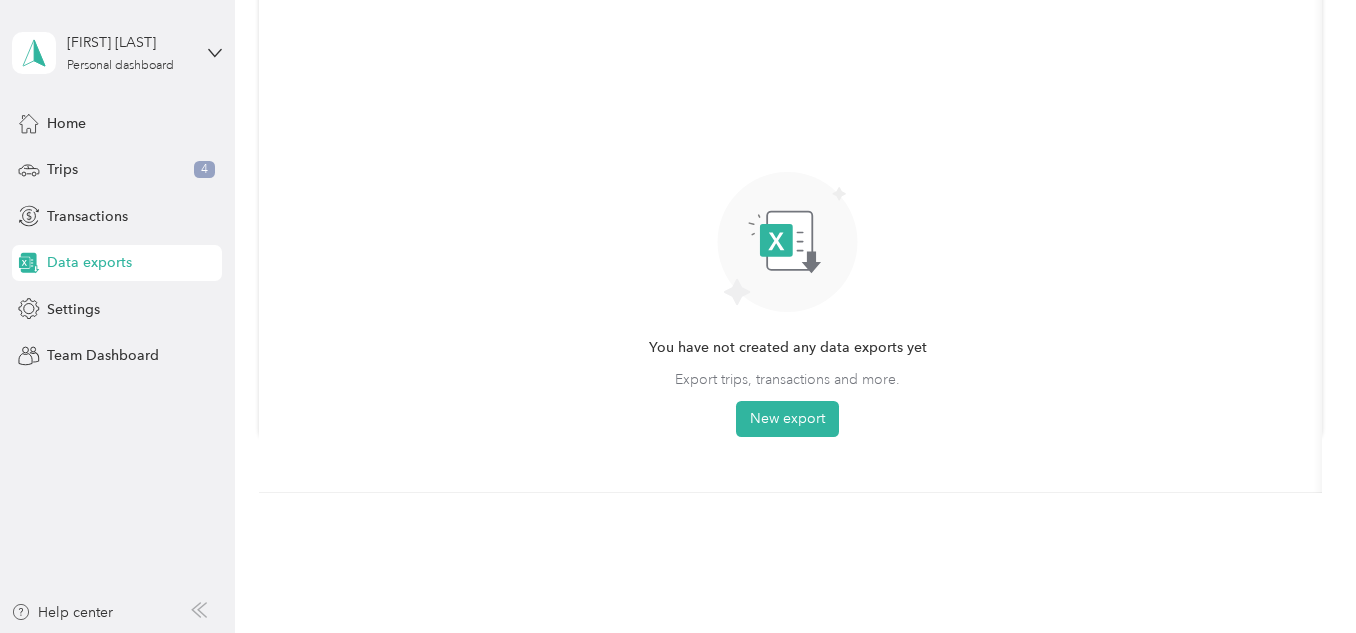 scroll, scrollTop: 200, scrollLeft: 0, axis: vertical 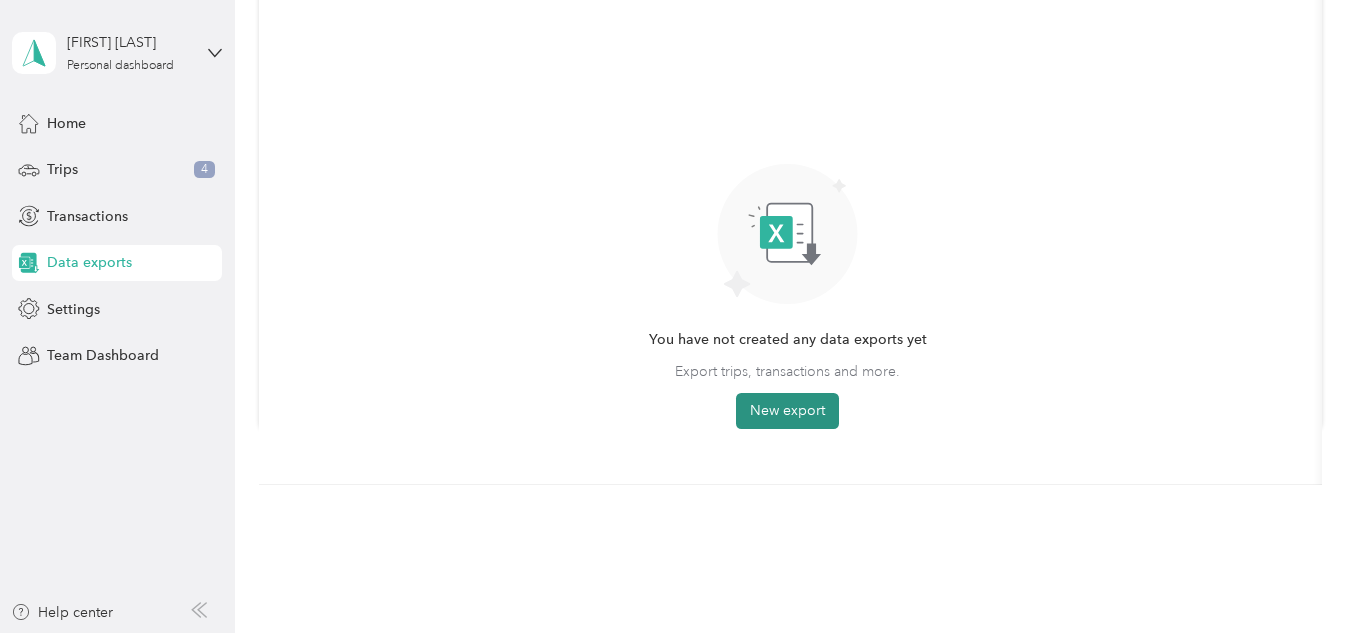 click on "New export" at bounding box center [787, 411] 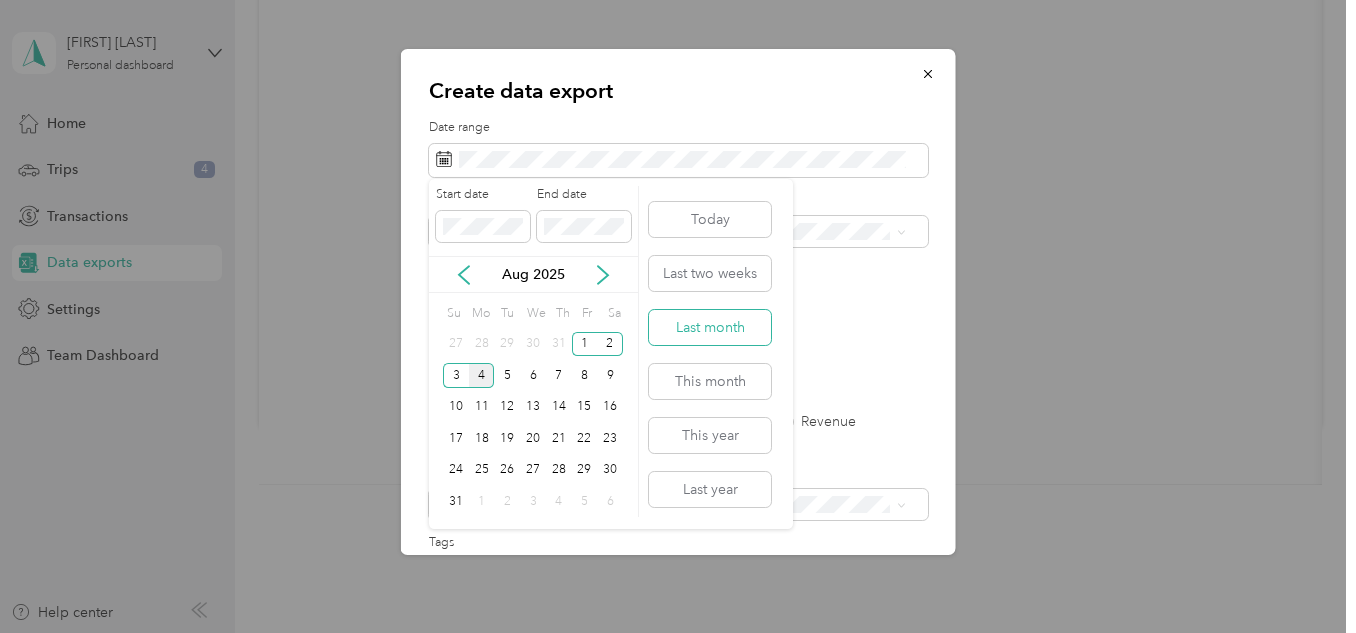 click on "Last month" at bounding box center (710, 327) 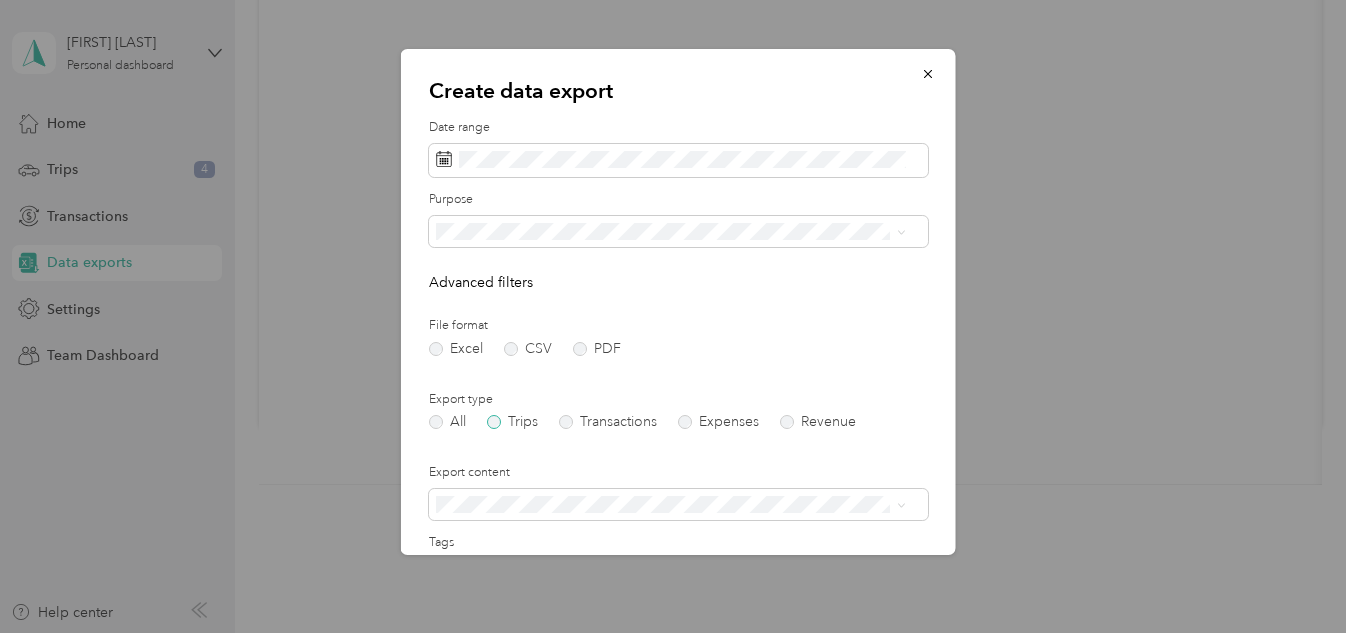 click on "Trips" at bounding box center [512, 422] 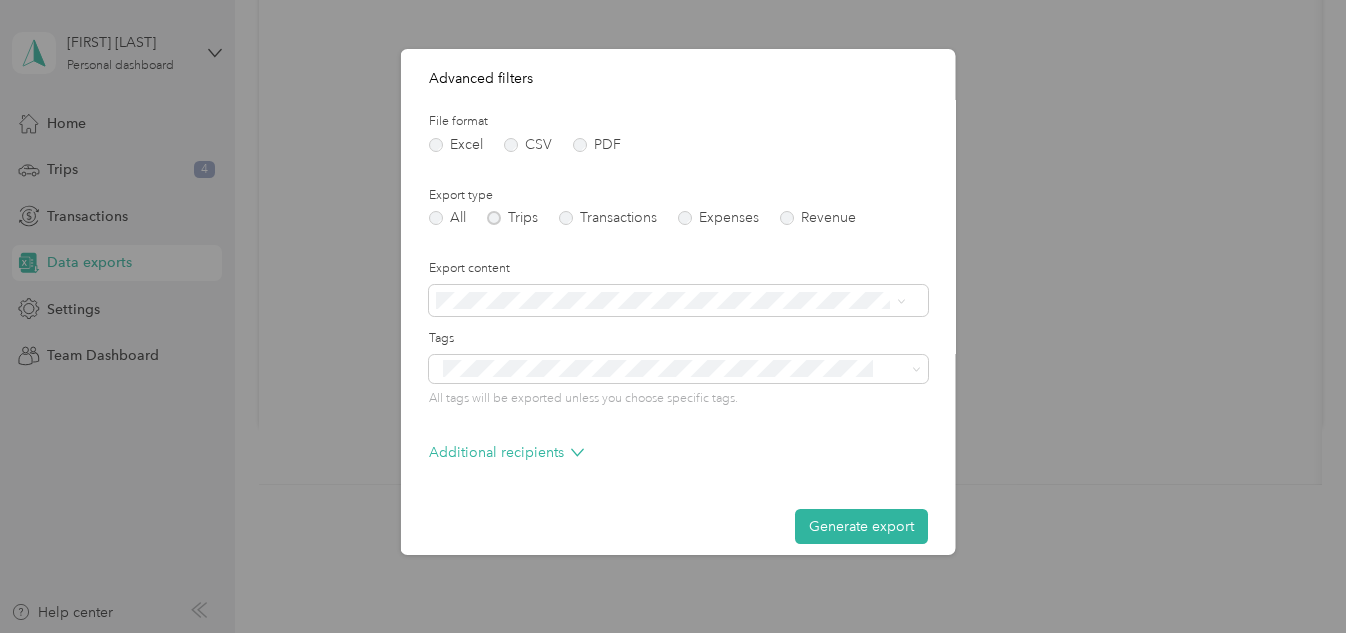 scroll, scrollTop: 221, scrollLeft: 0, axis: vertical 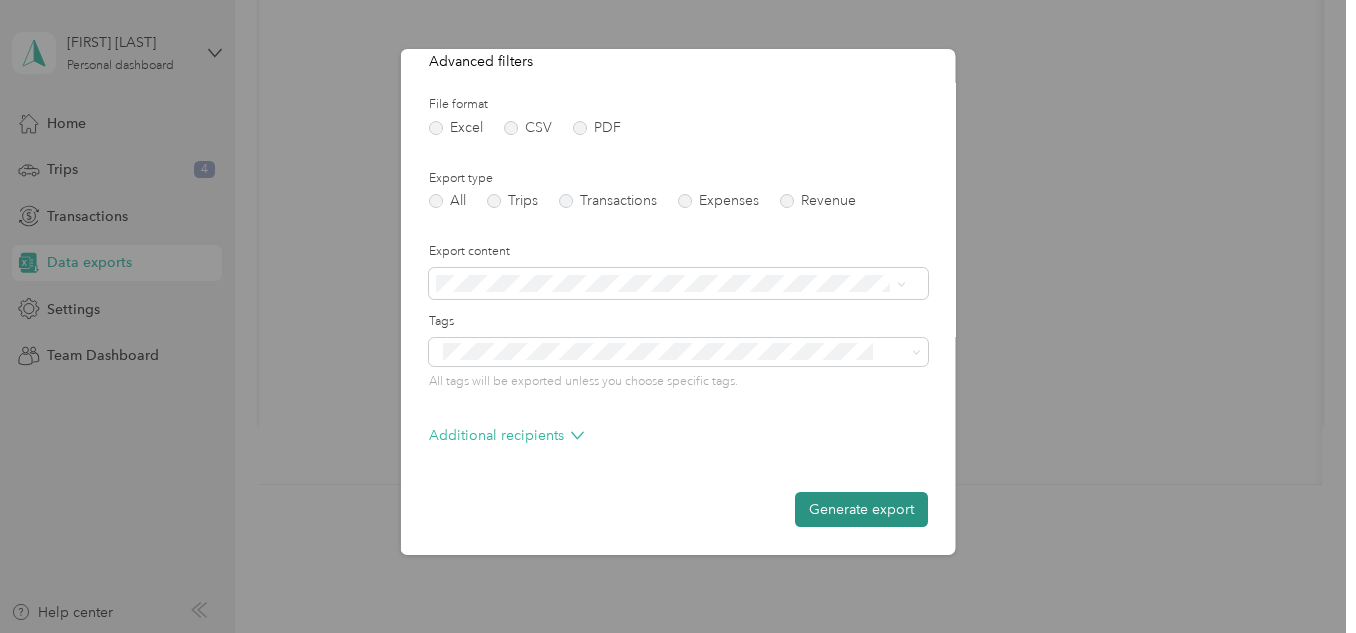 click on "Generate export" at bounding box center (861, 509) 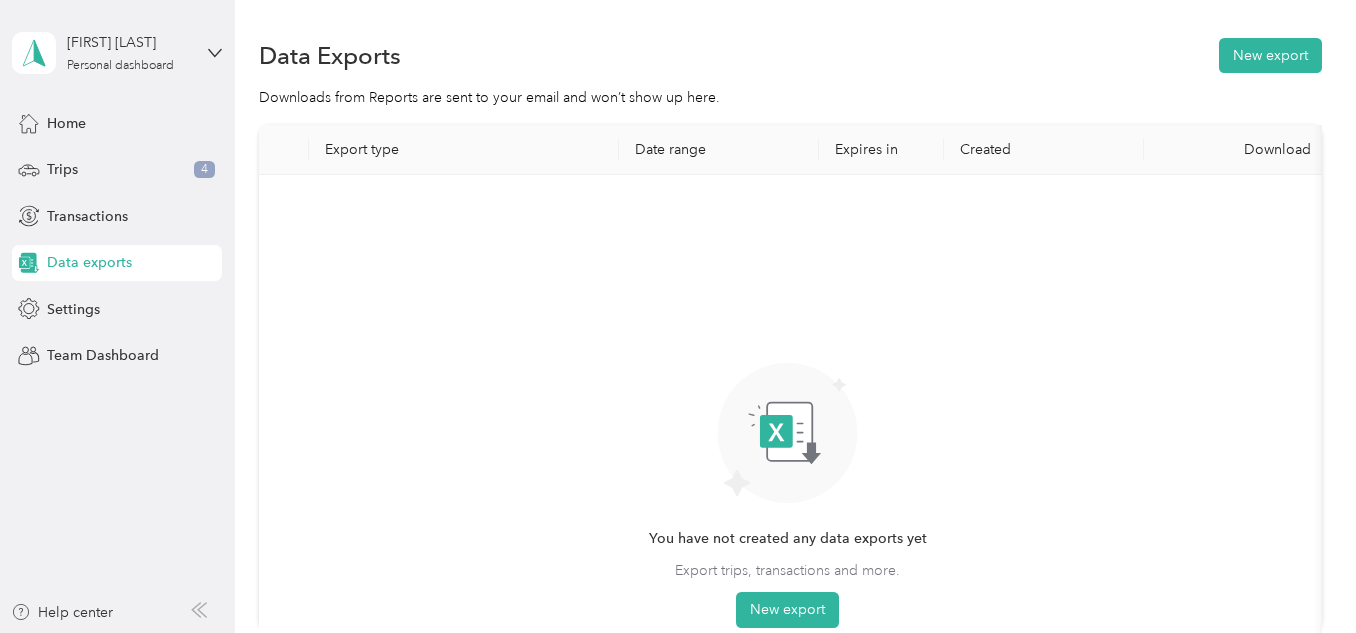 scroll, scrollTop: 0, scrollLeft: 0, axis: both 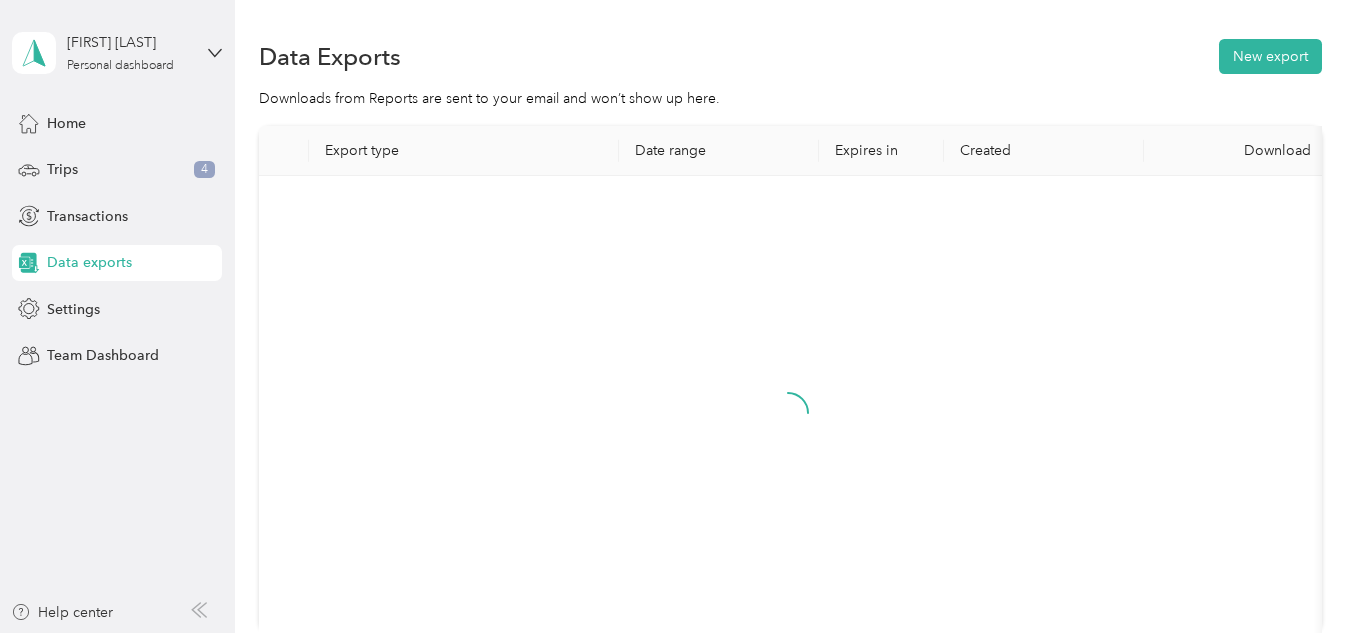click at bounding box center (787, 430) 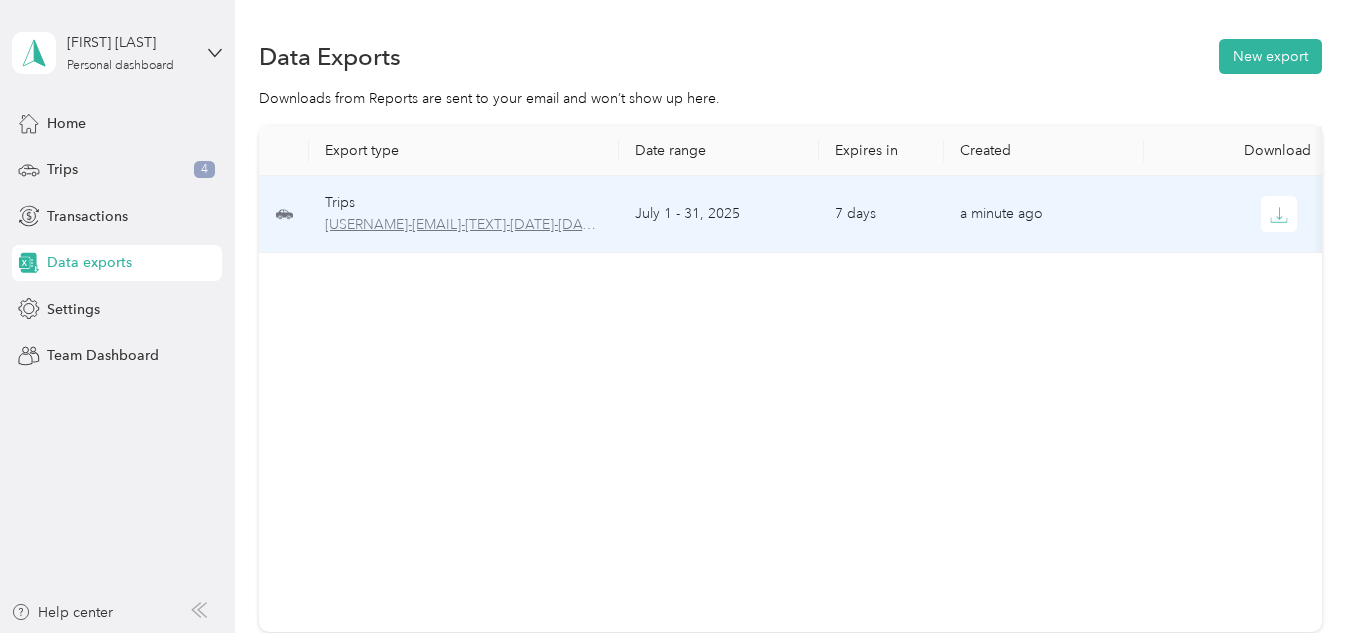 click on "[USERNAME]-[EMAIL]-[TEXT]-[DATE]-[DATE].xlsx" at bounding box center (464, 225) 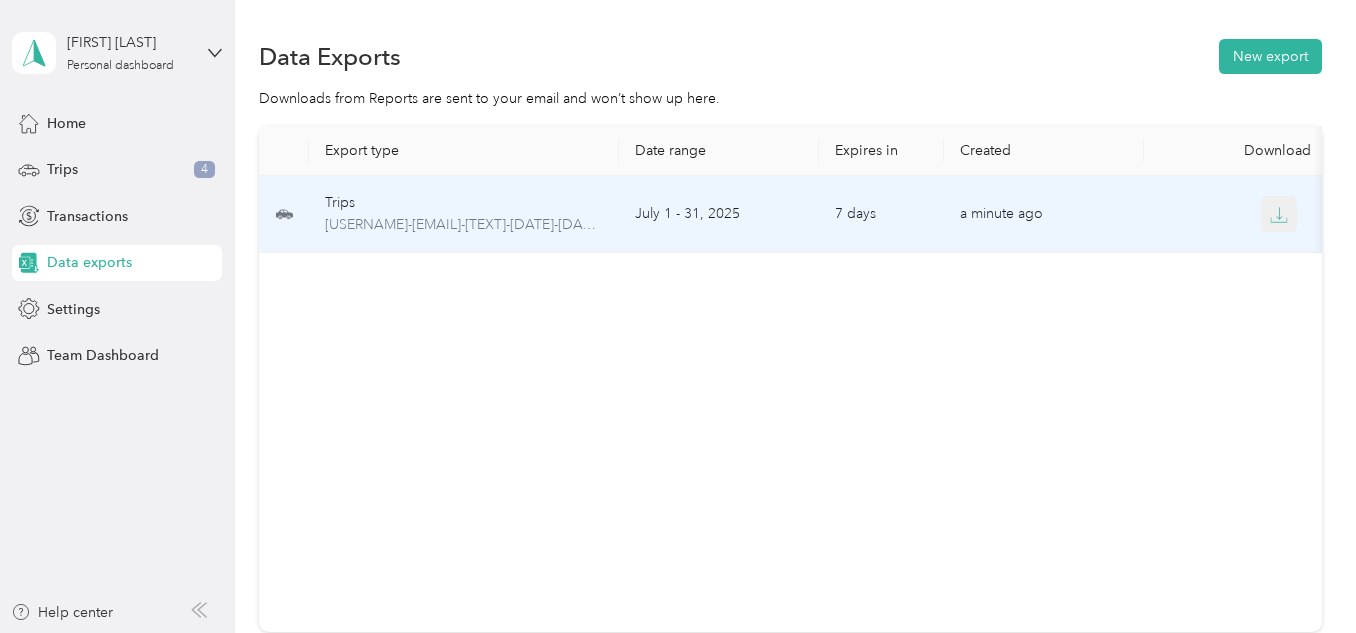 click 